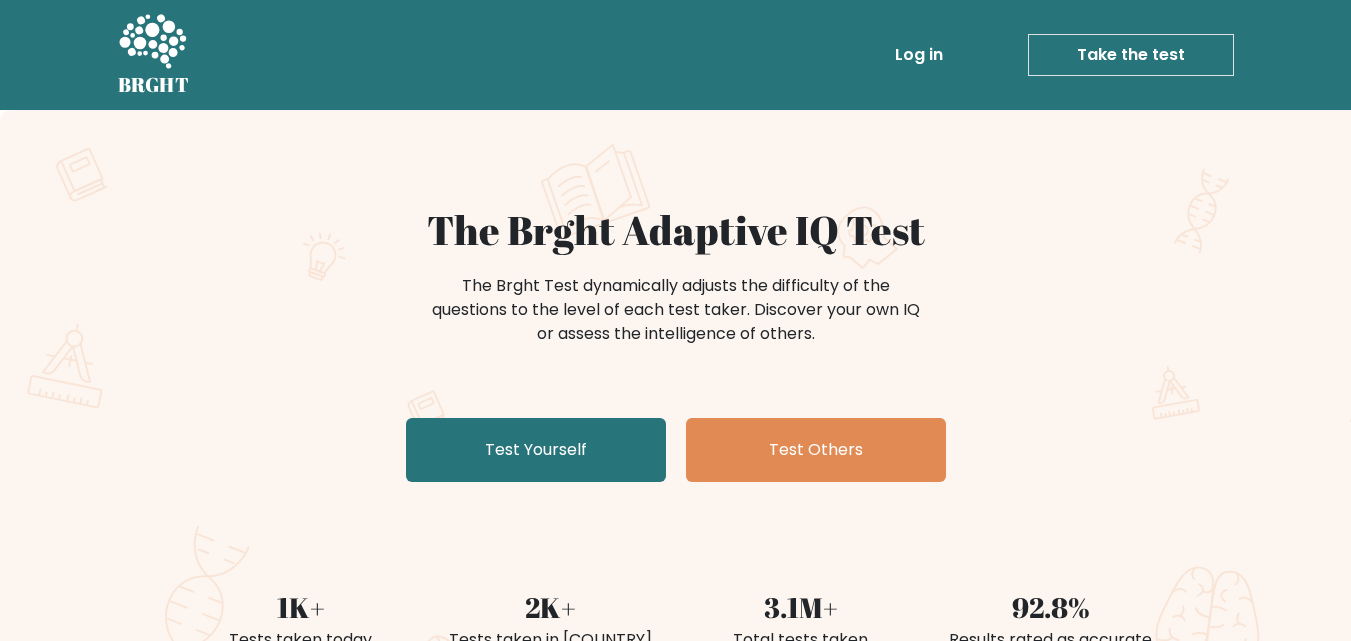 scroll, scrollTop: 0, scrollLeft: 0, axis: both 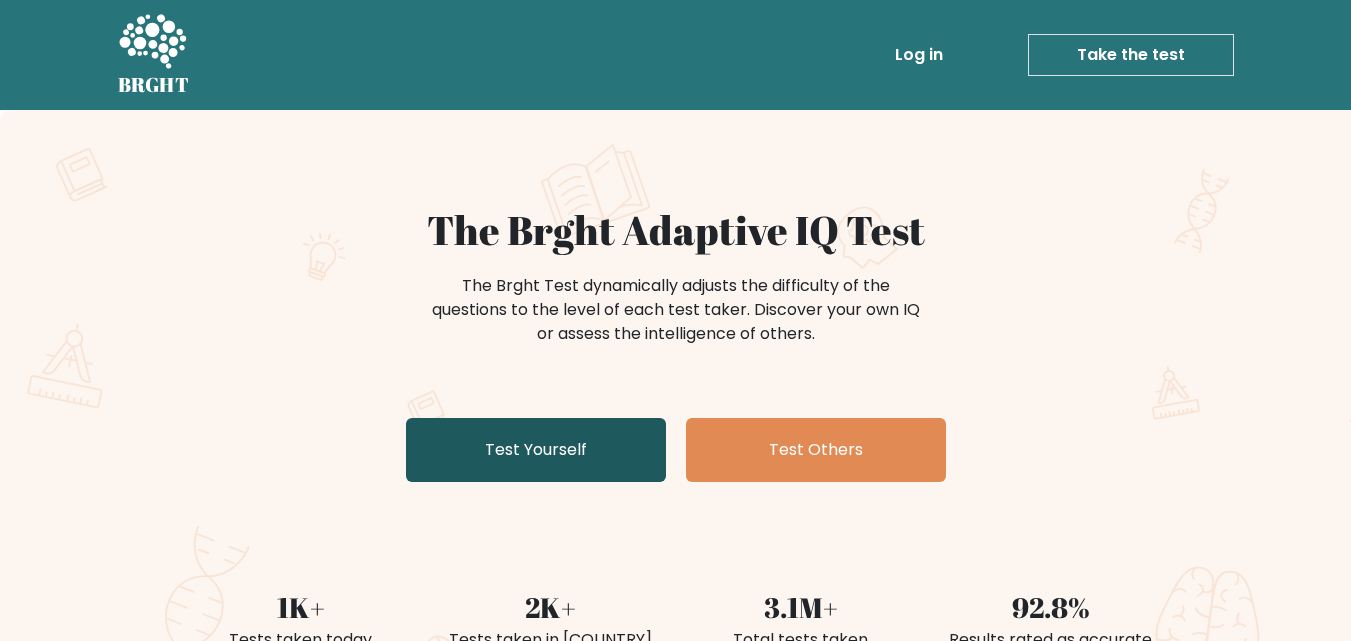 click on "Test Yourself" at bounding box center (536, 450) 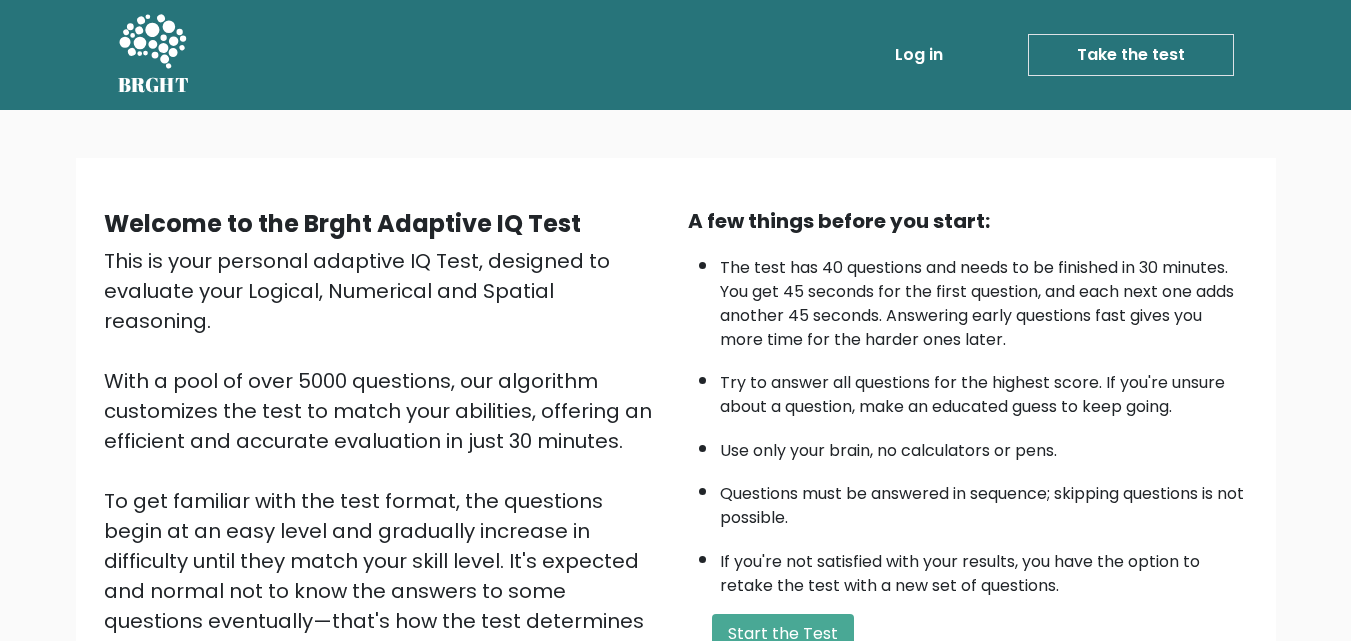 scroll, scrollTop: 0, scrollLeft: 0, axis: both 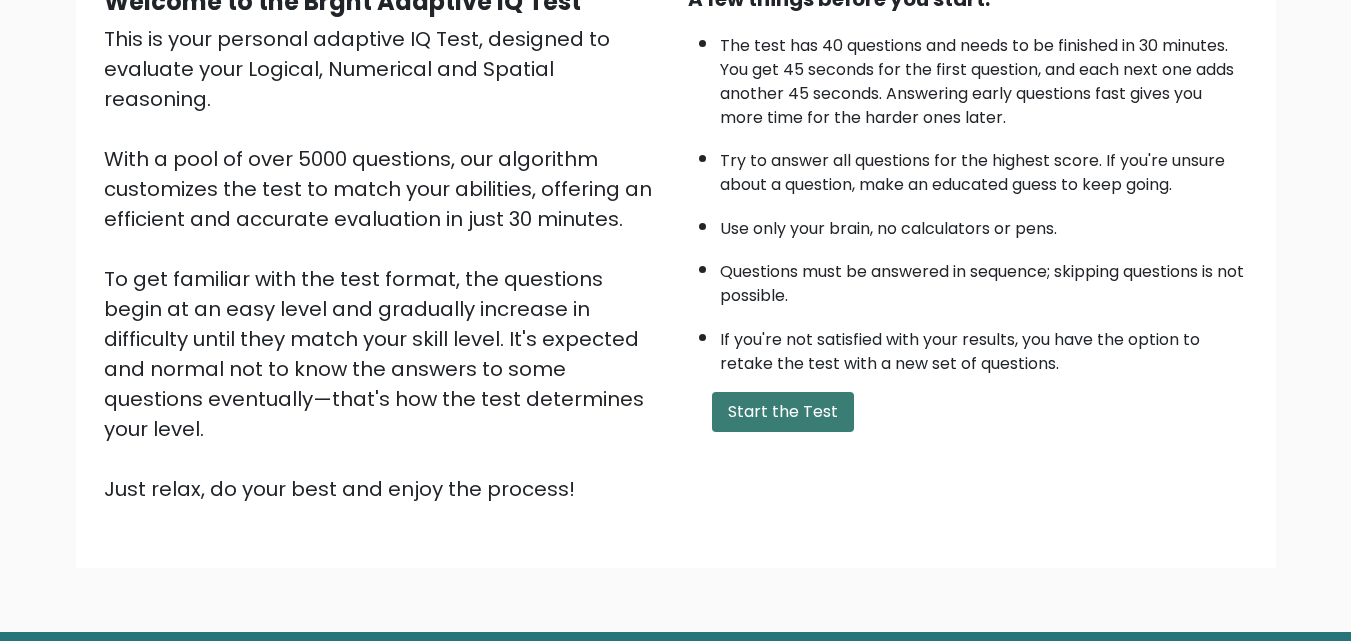 click on "Start the Test" at bounding box center (783, 412) 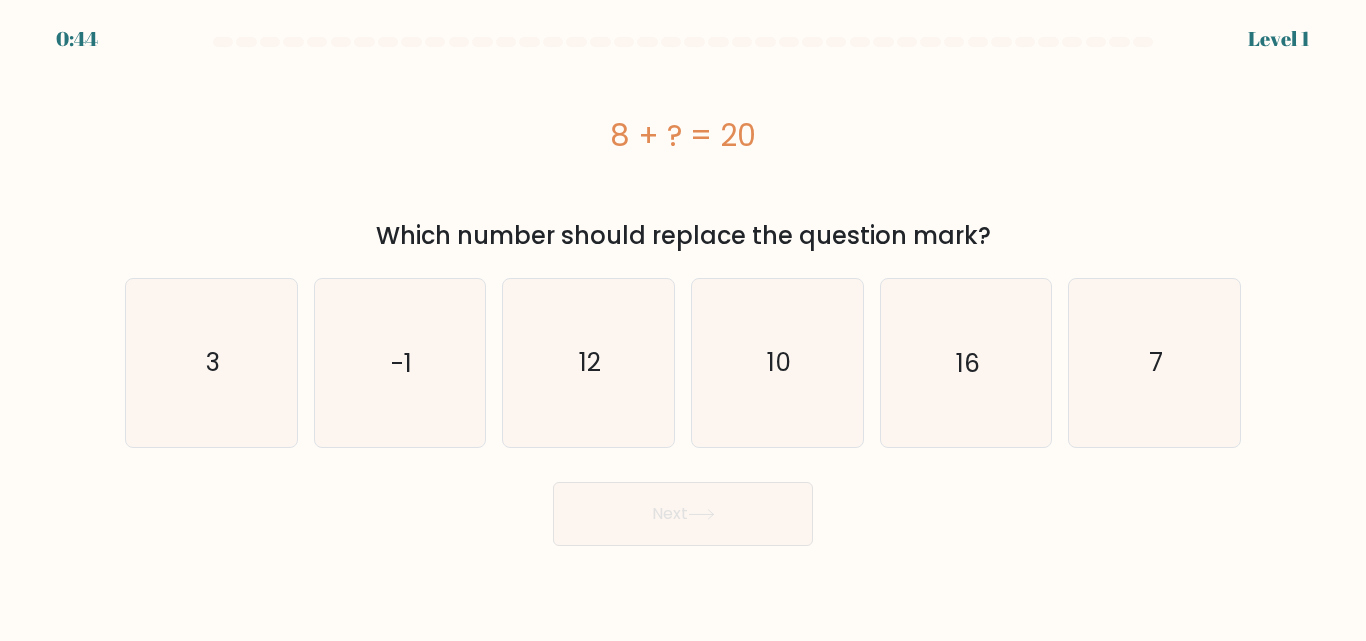 scroll, scrollTop: 0, scrollLeft: 0, axis: both 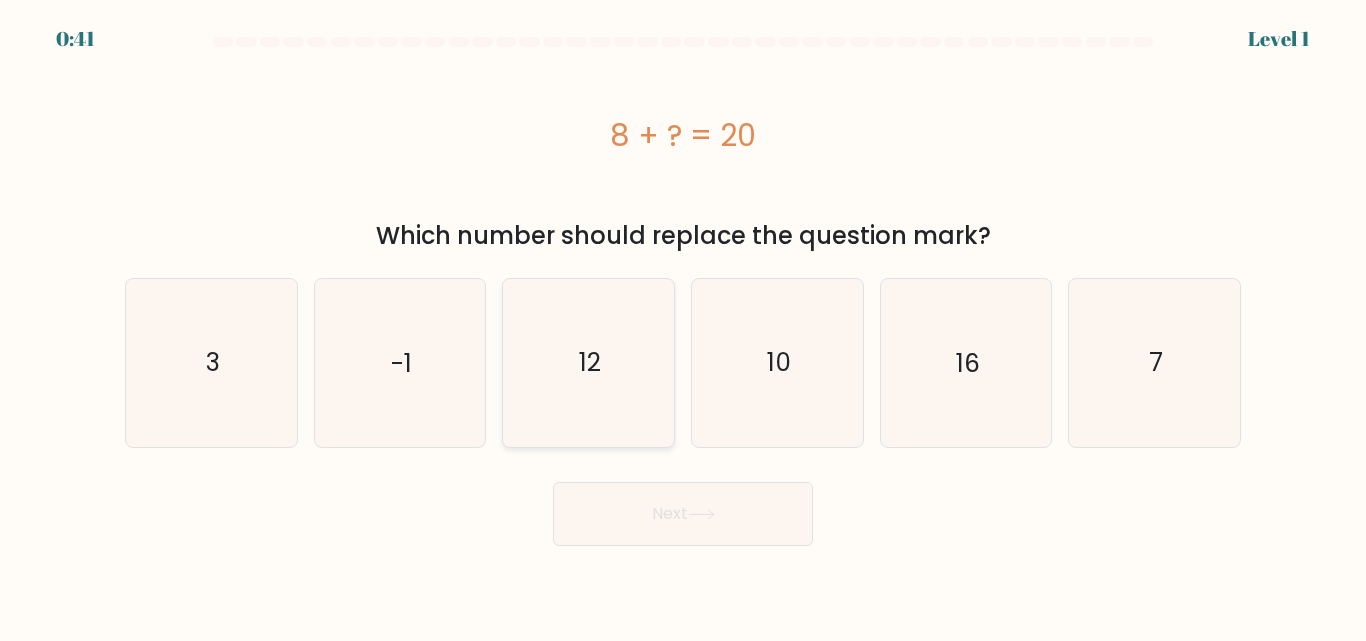 click on "12" 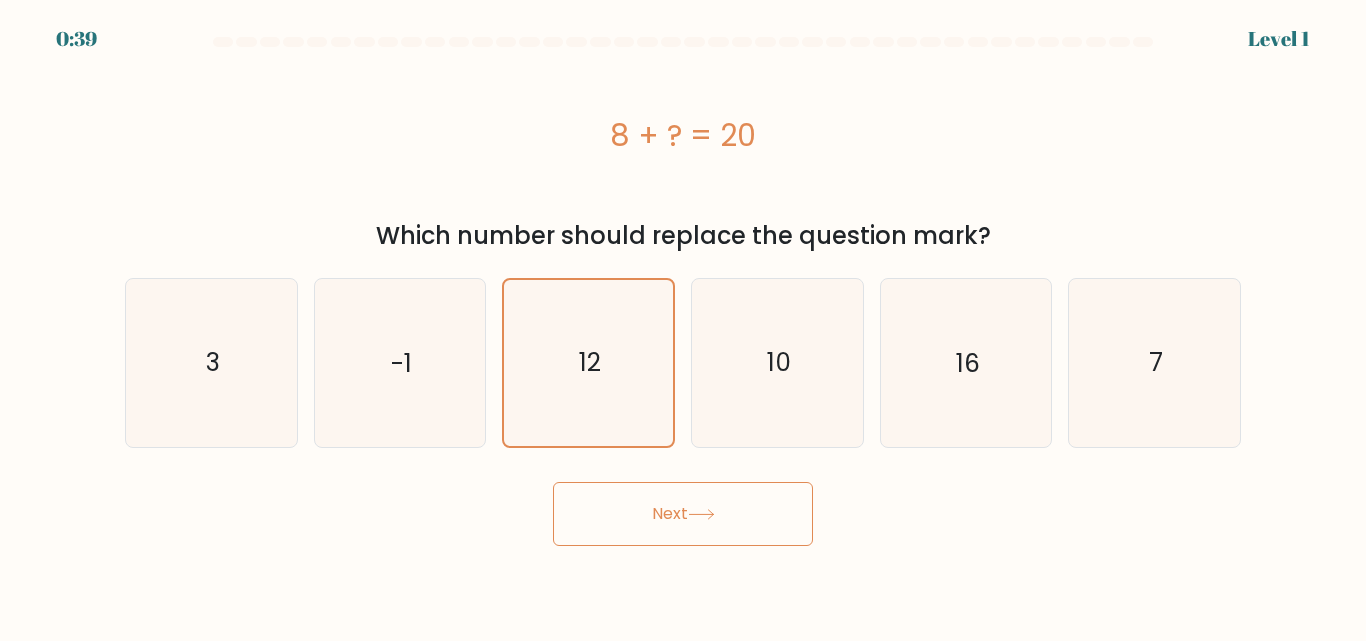 click 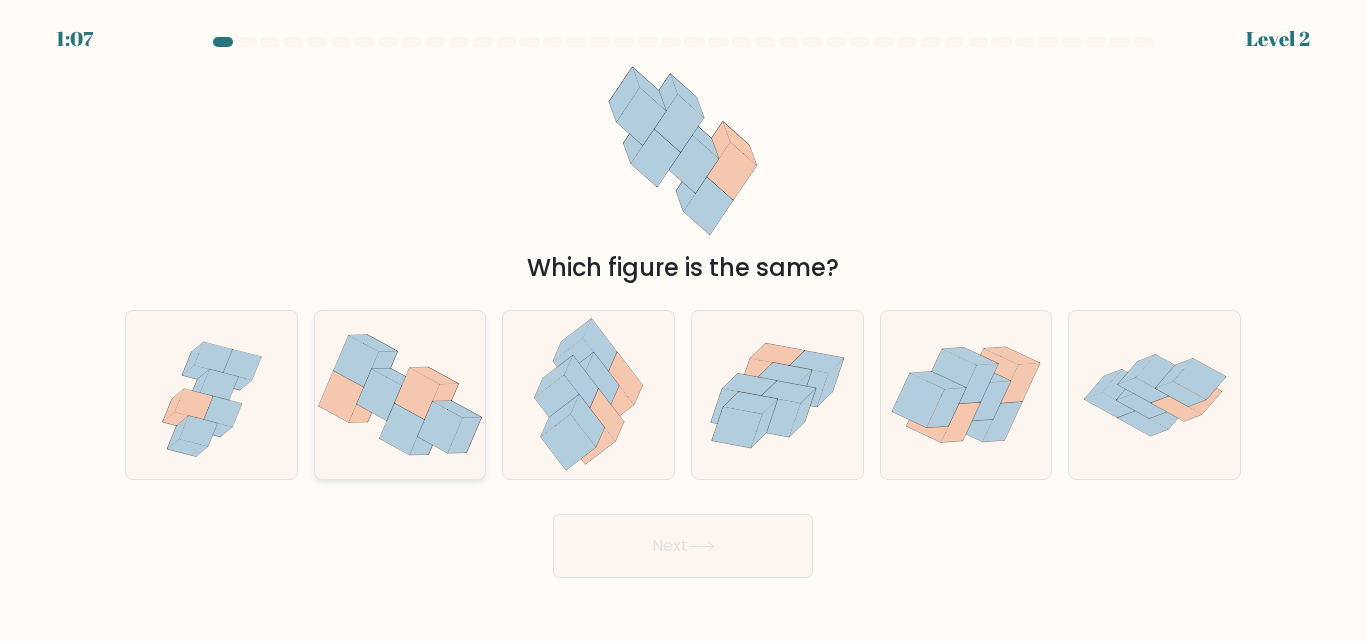 click 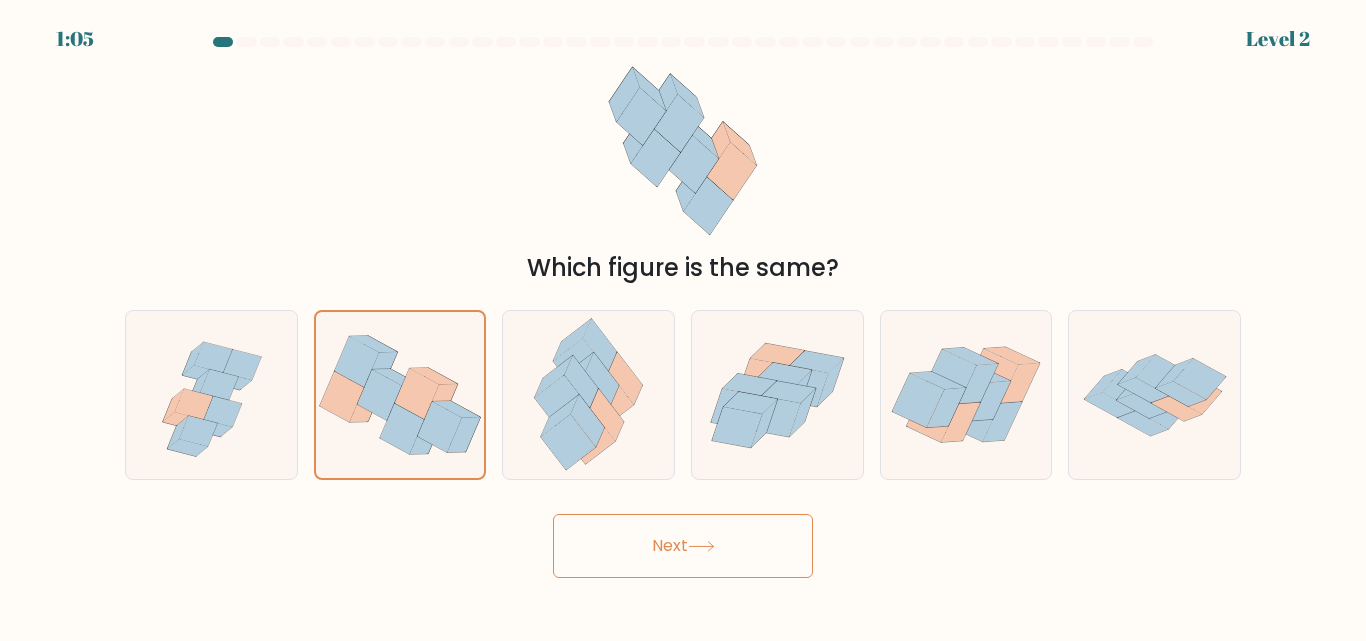 click on "Next" at bounding box center [683, 546] 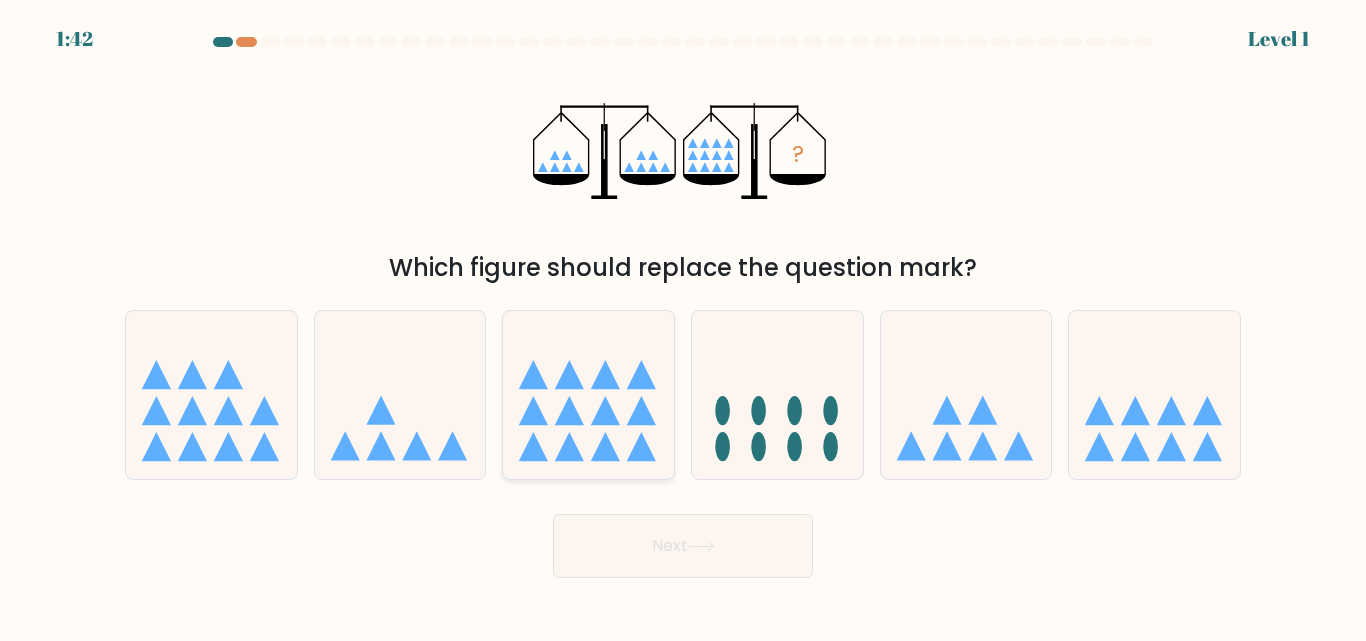 click 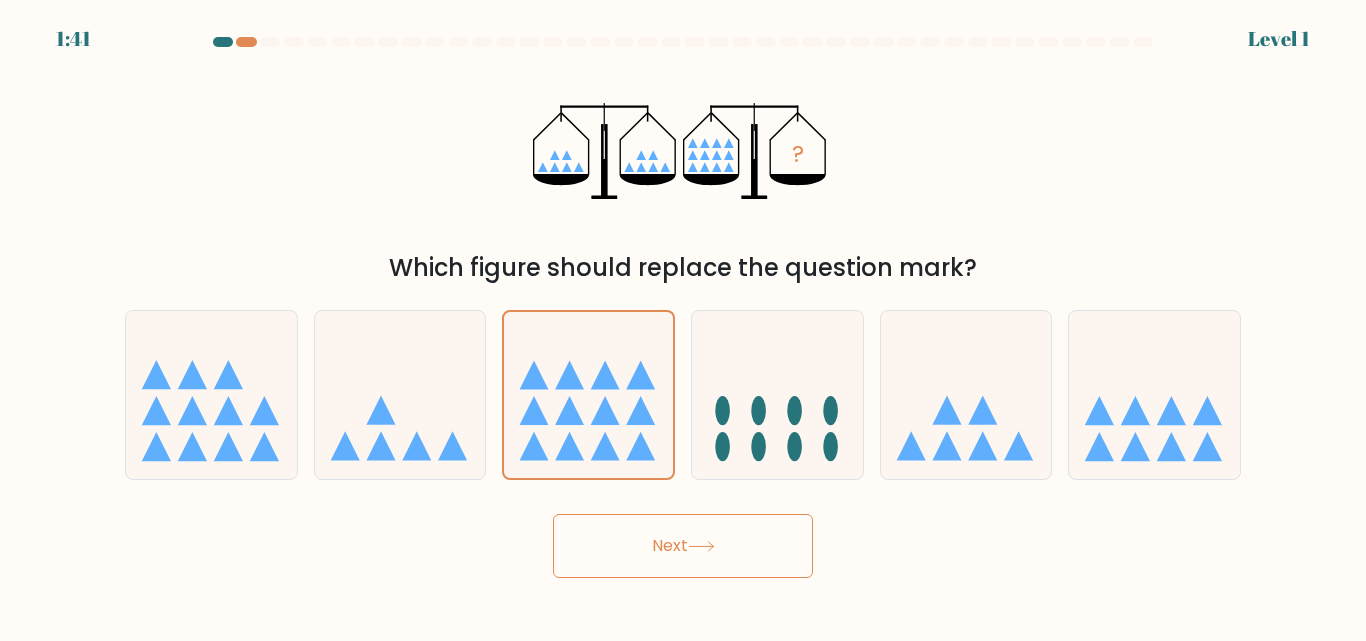 click on "Next" at bounding box center [683, 546] 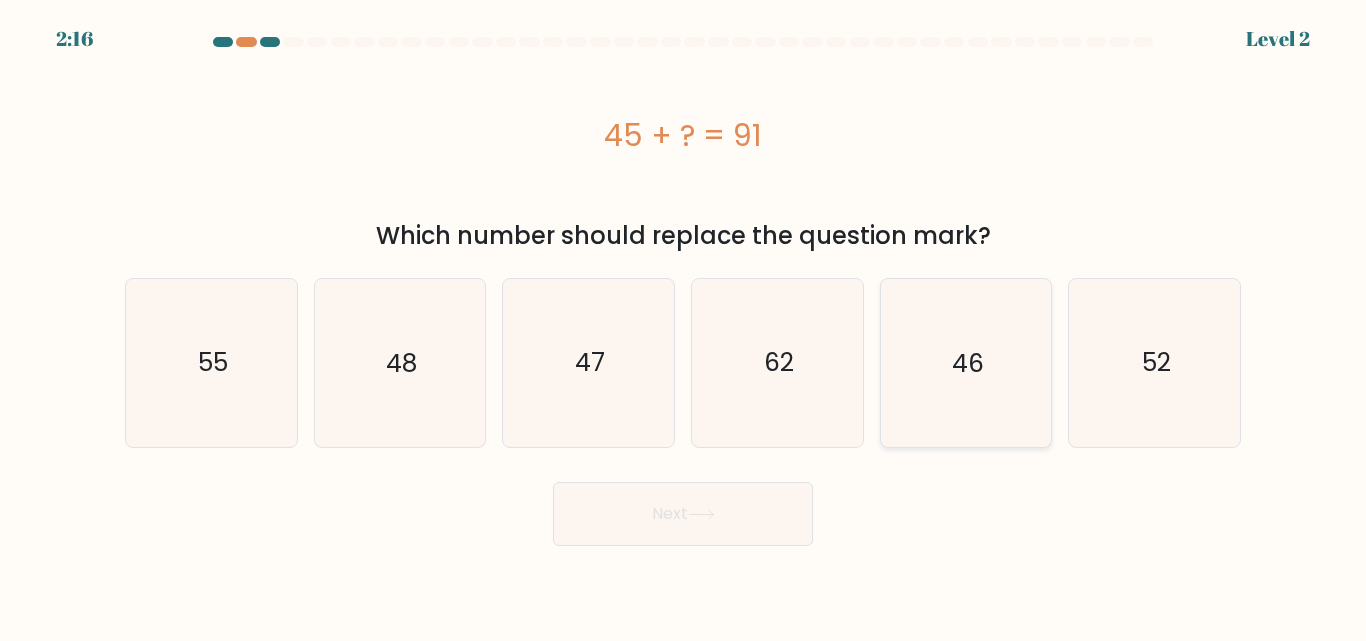 click on "46" 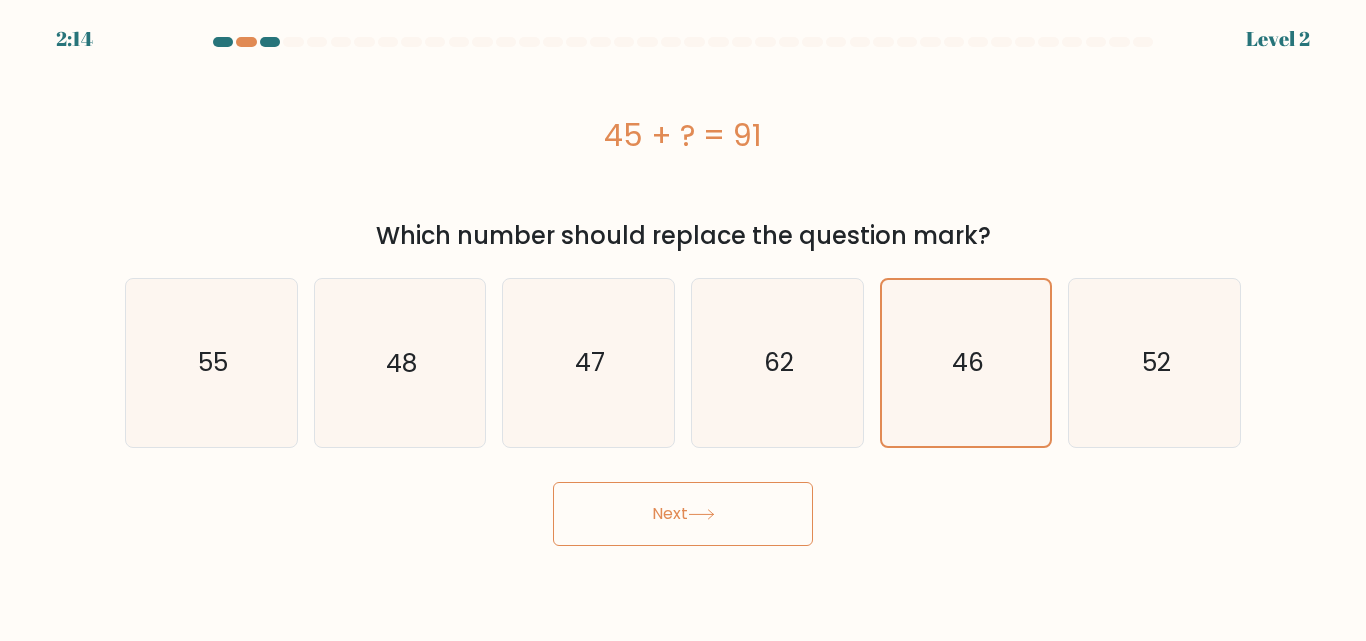 click on "Next" at bounding box center [683, 514] 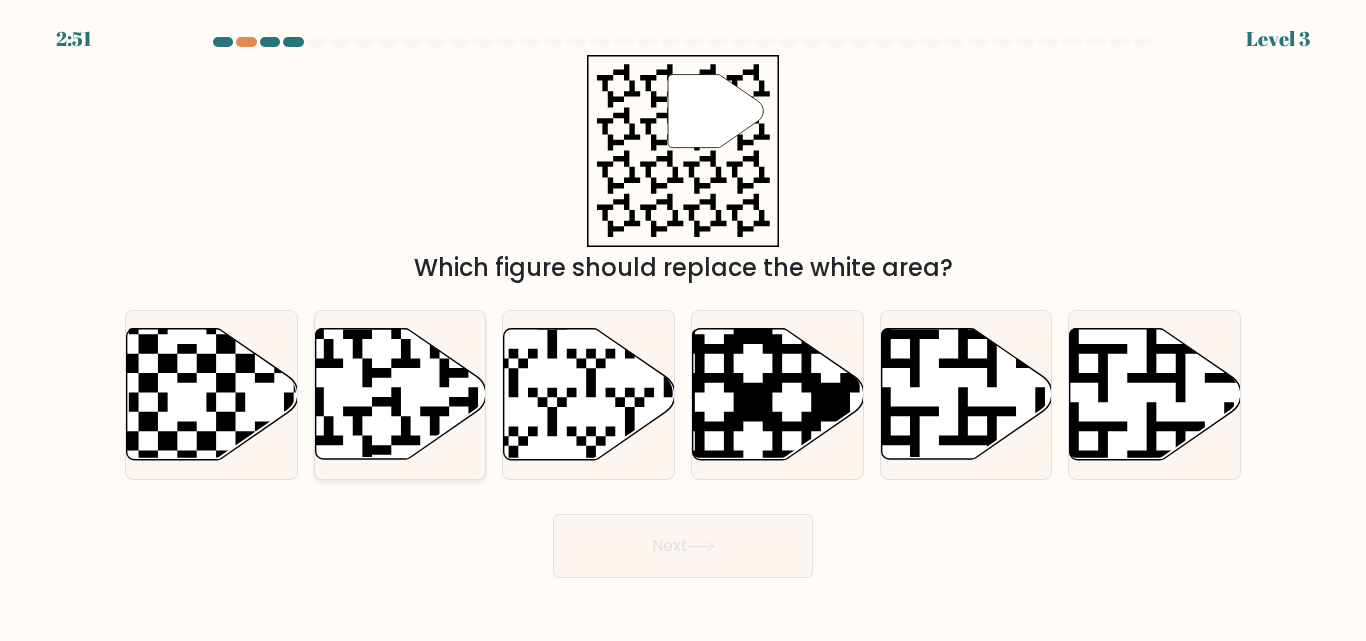 click 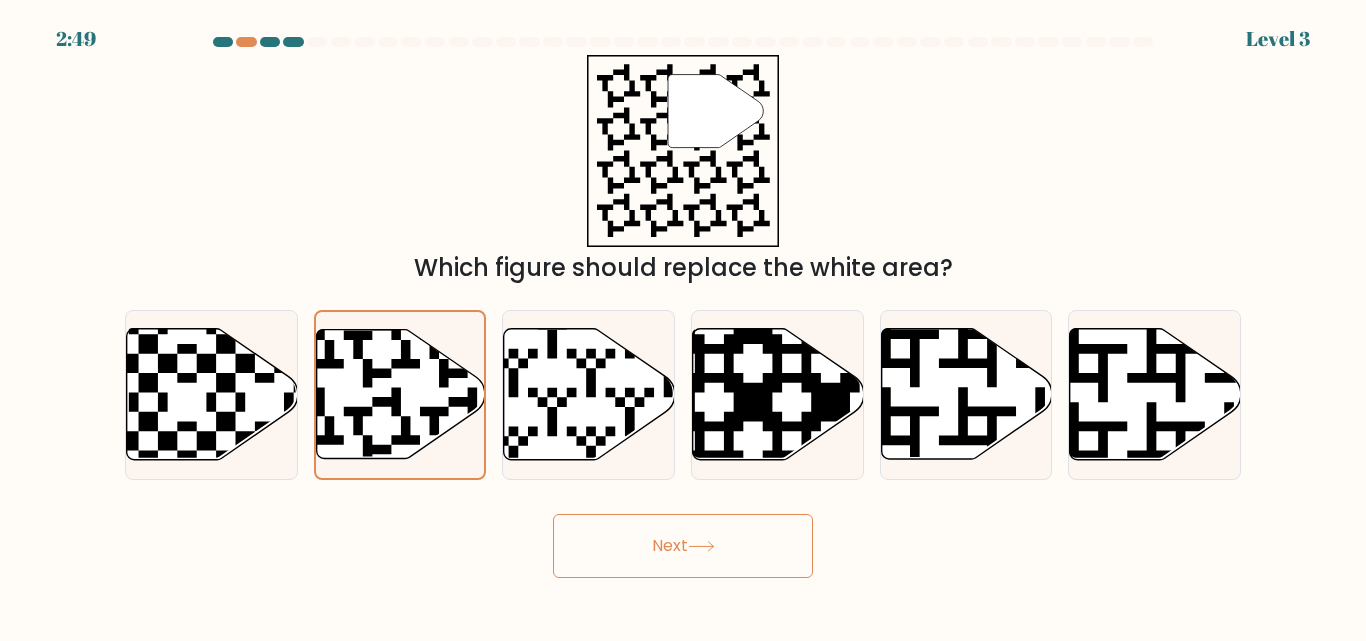 click on "Next" at bounding box center (683, 546) 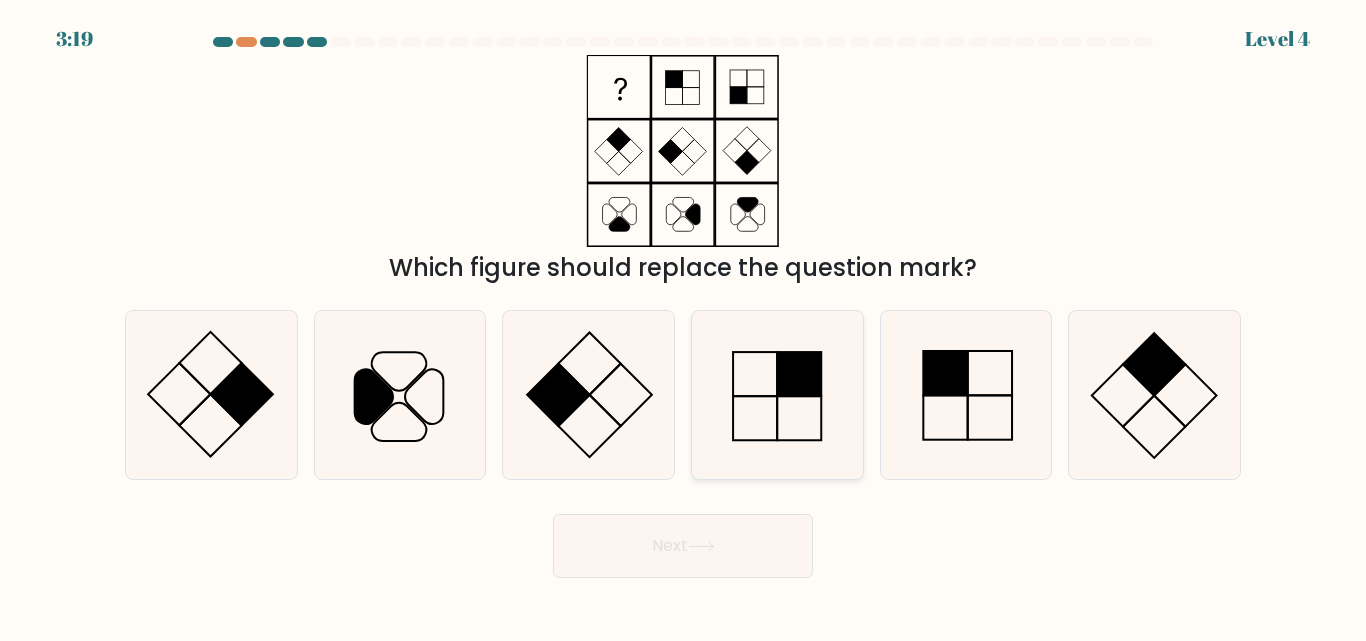 click 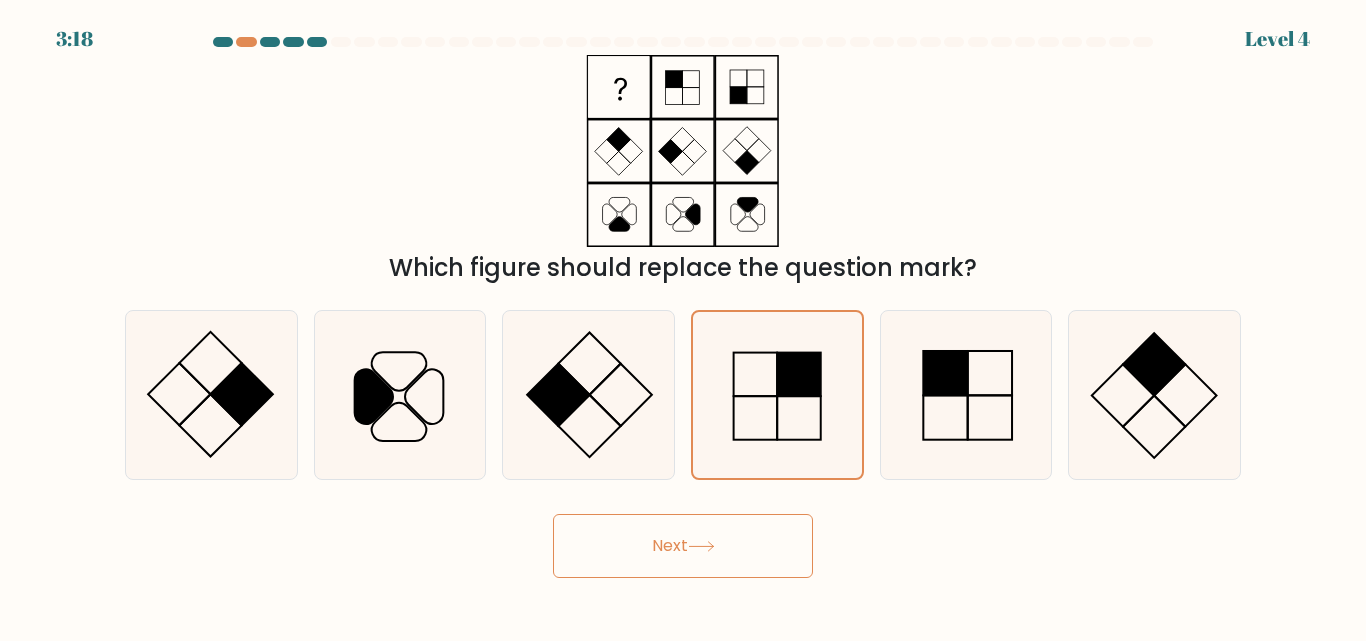 click on "Next" at bounding box center [683, 546] 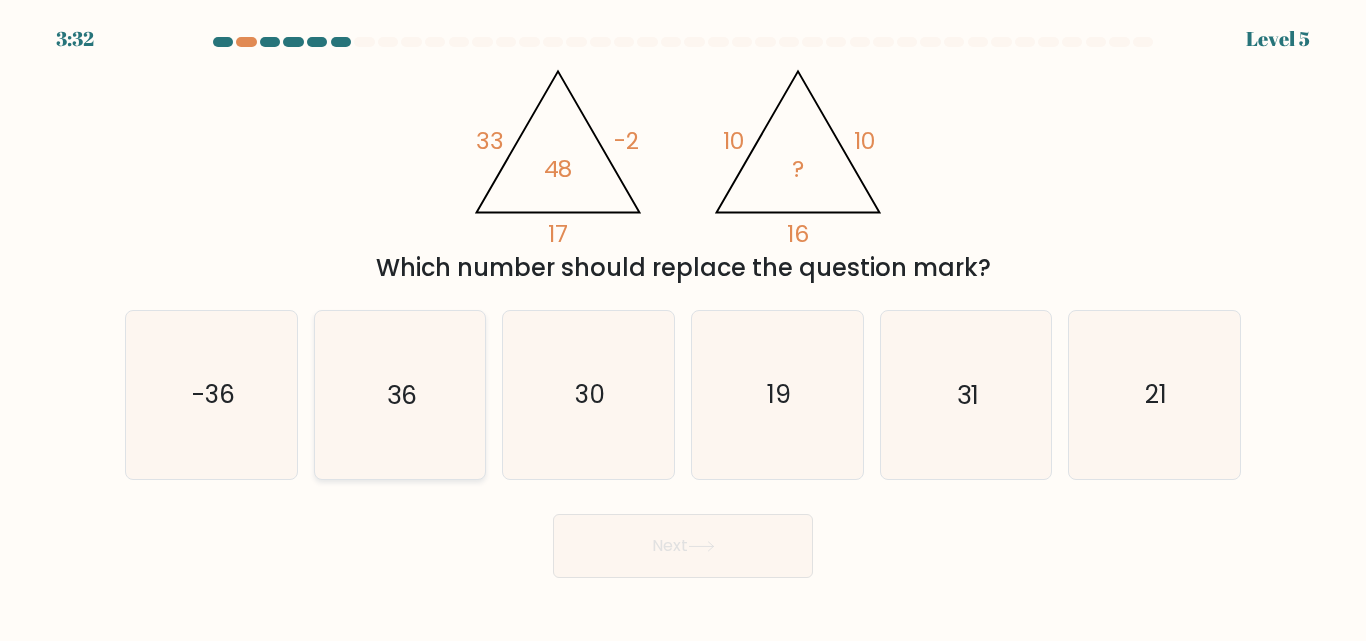 click on "36" 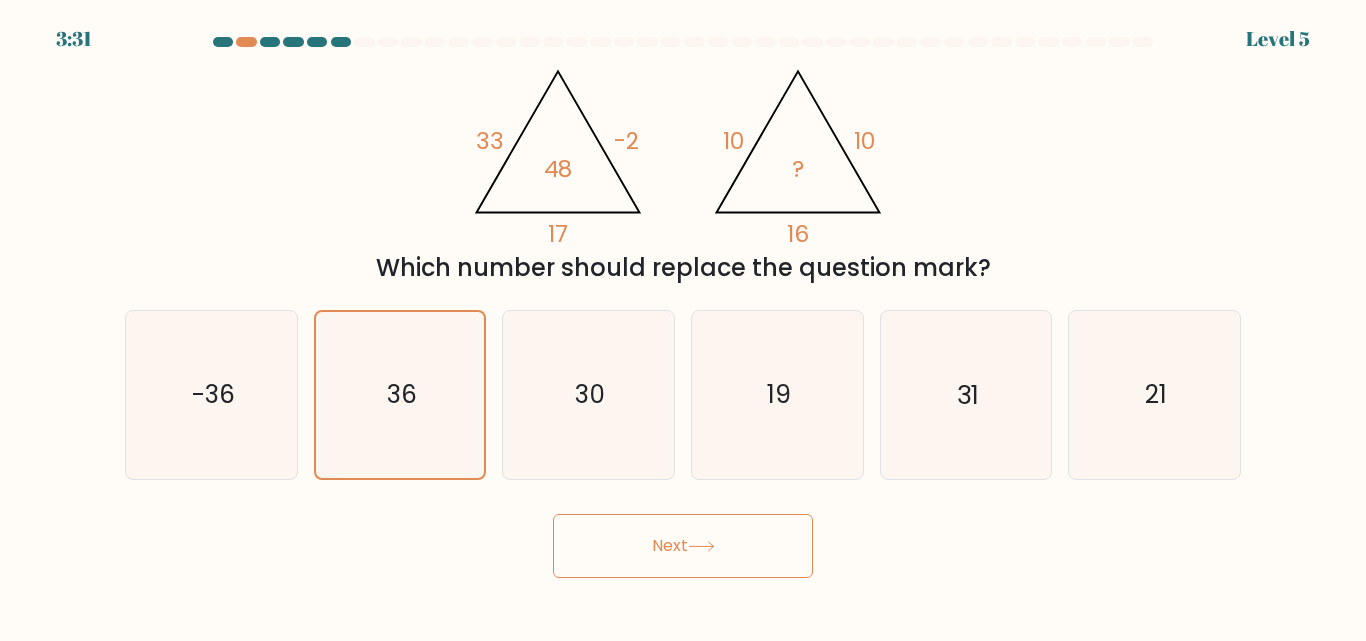 click on "Next" at bounding box center (683, 546) 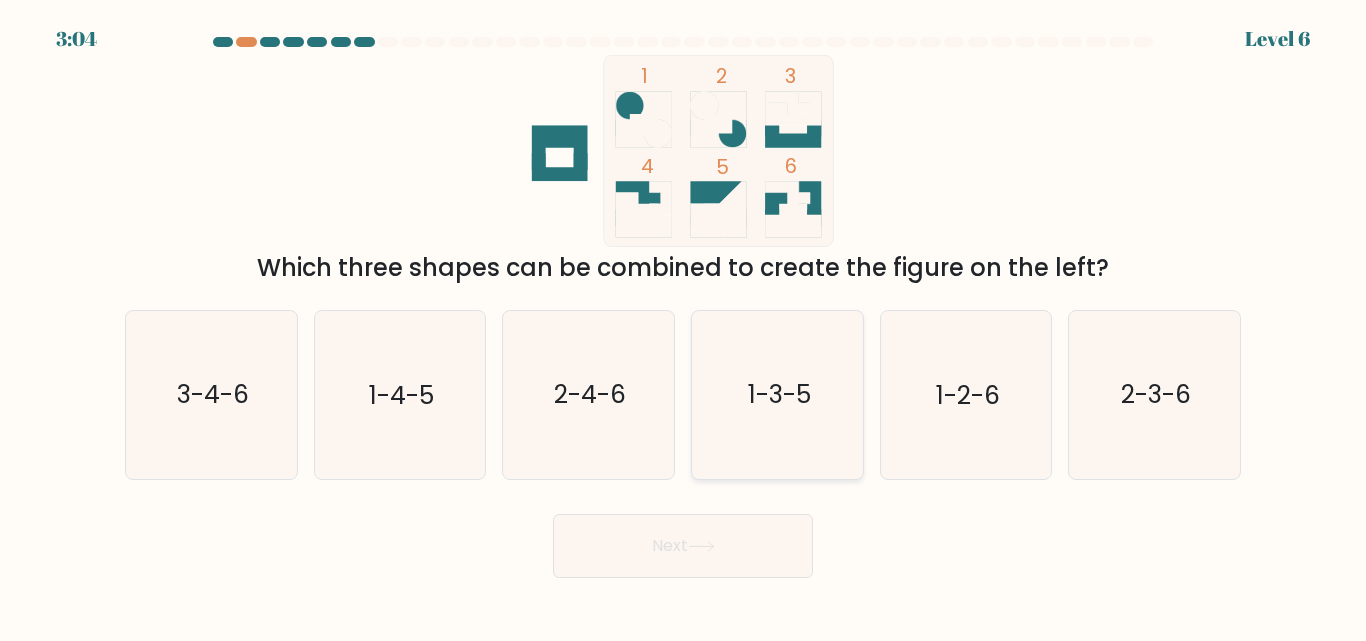 click on "1-3-5" 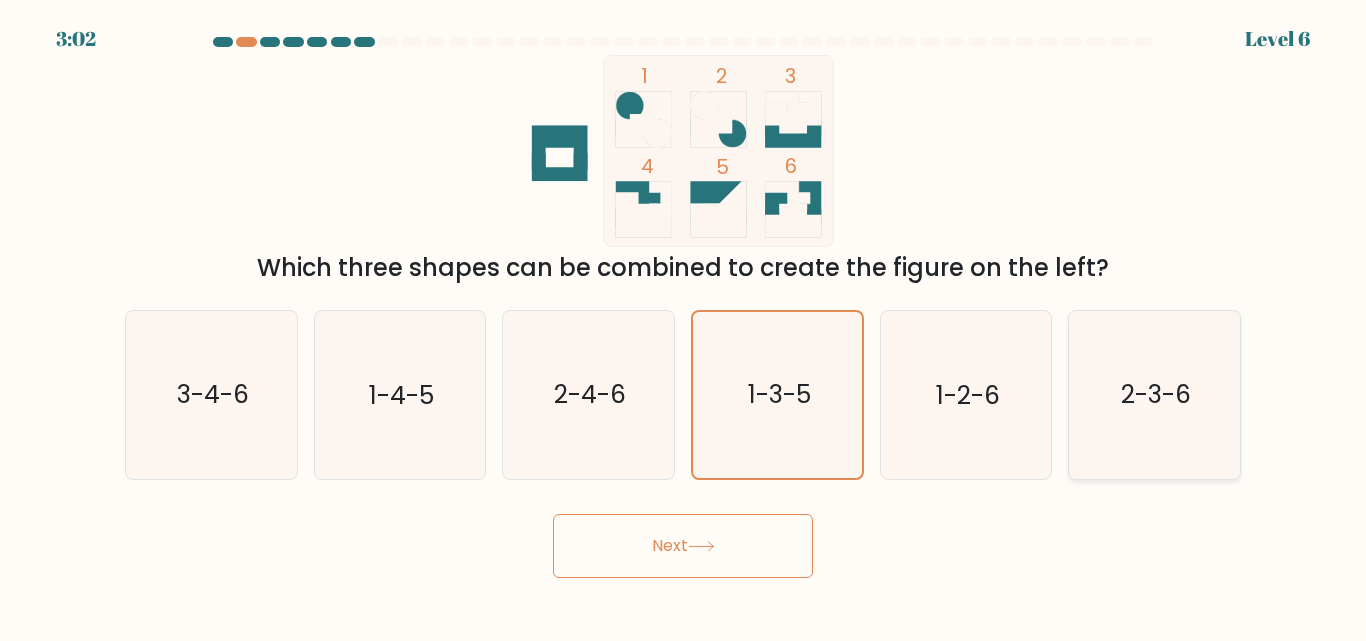 click on "2-3-6" 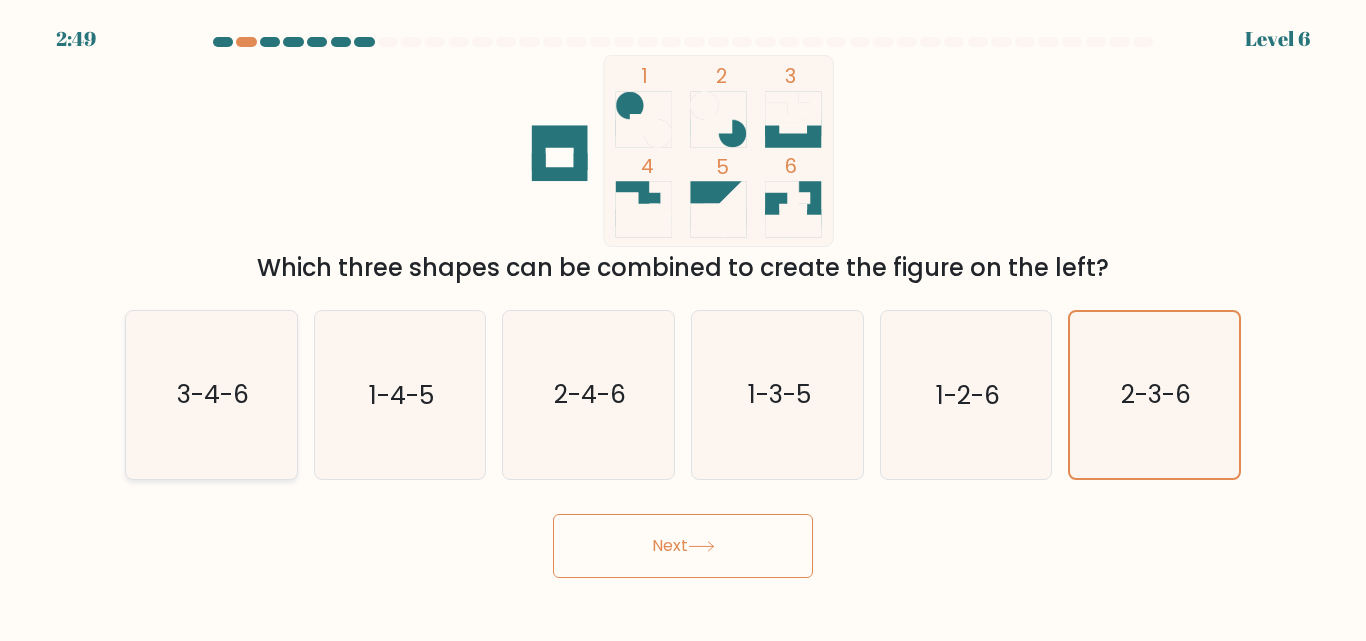 click on "3-4-6" 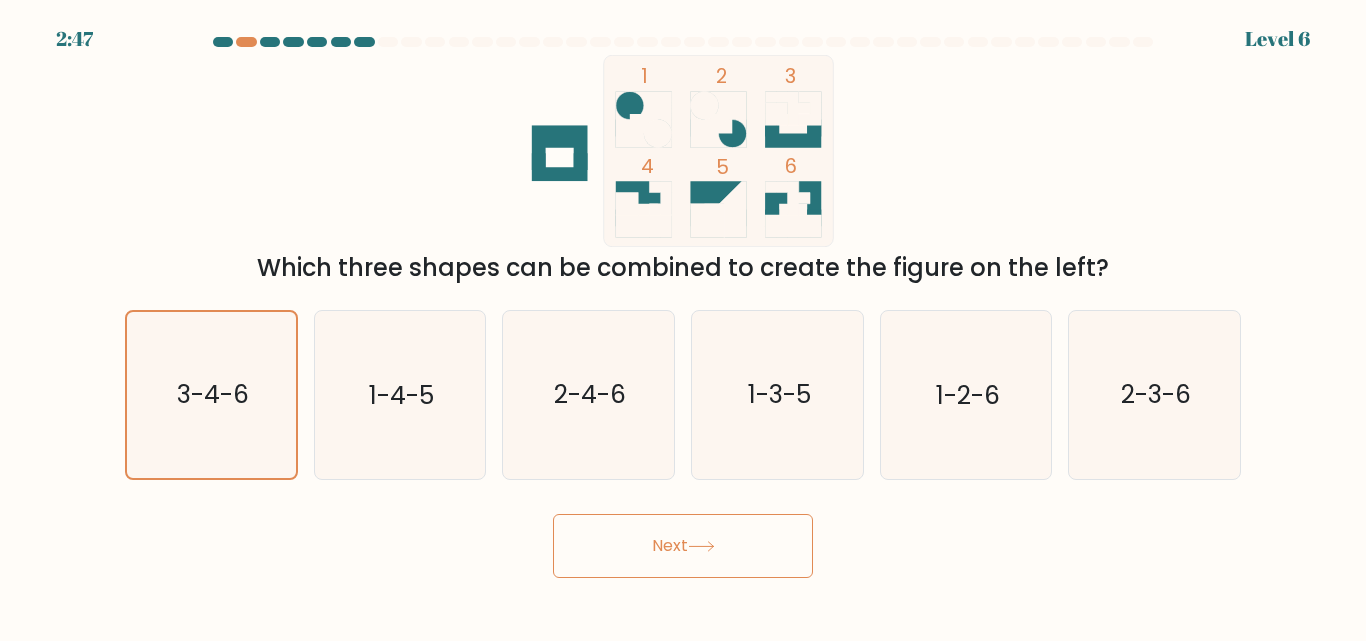 click on "Next" at bounding box center (683, 546) 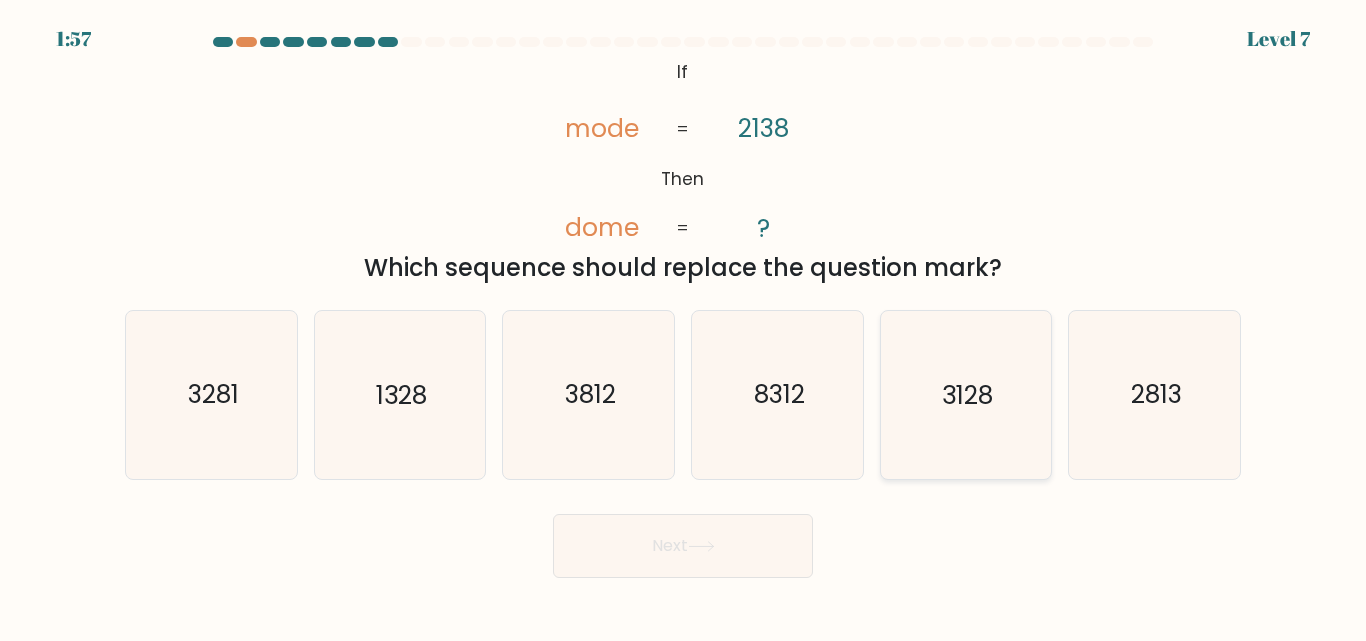 click on "3128" 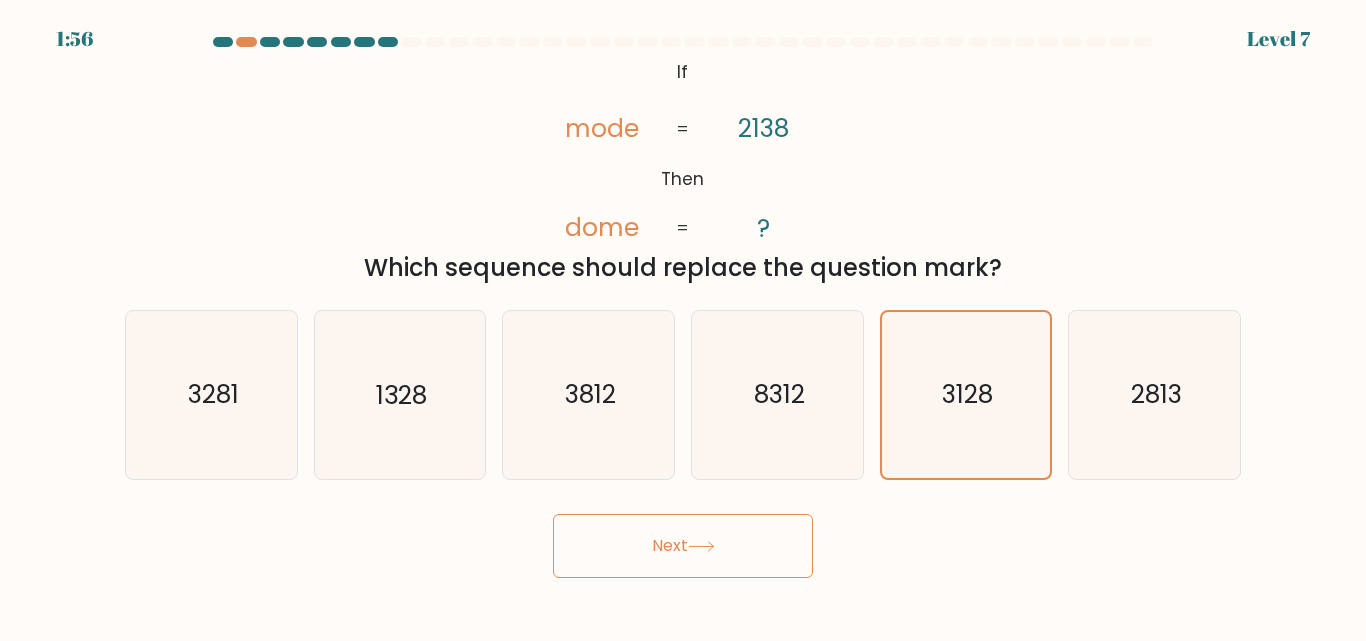 click on "Next" at bounding box center [683, 546] 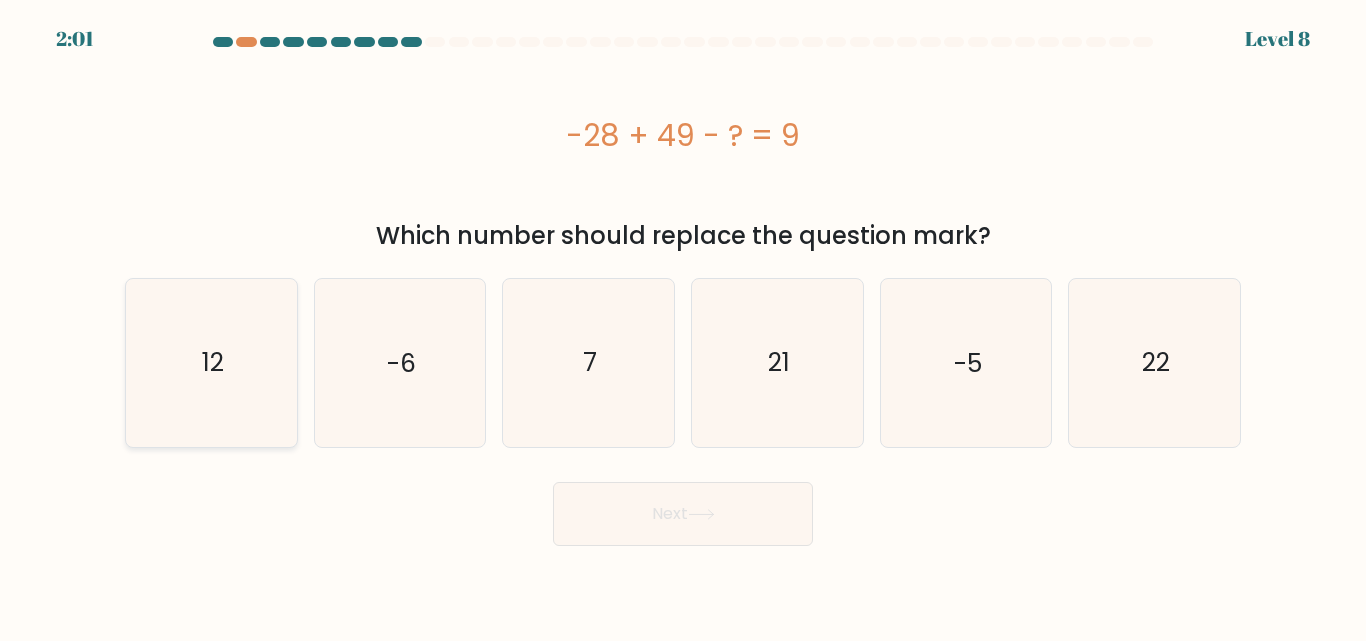 click on "12" 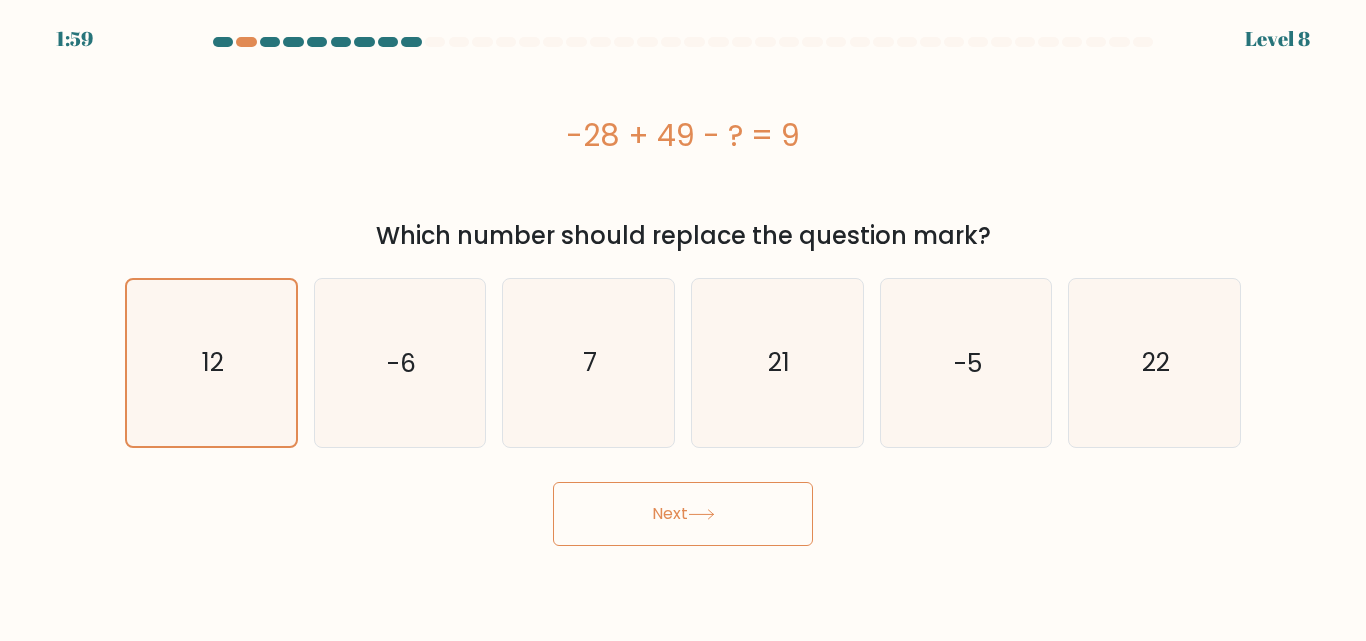 click on "Next" at bounding box center (683, 514) 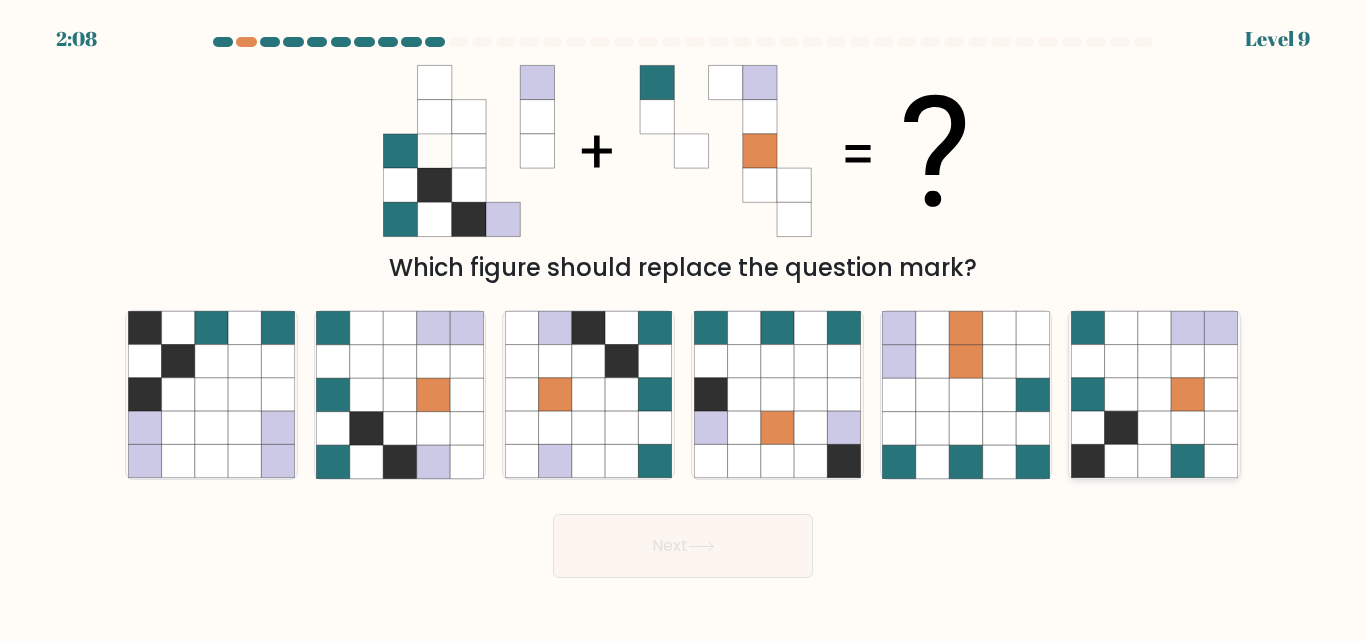 click 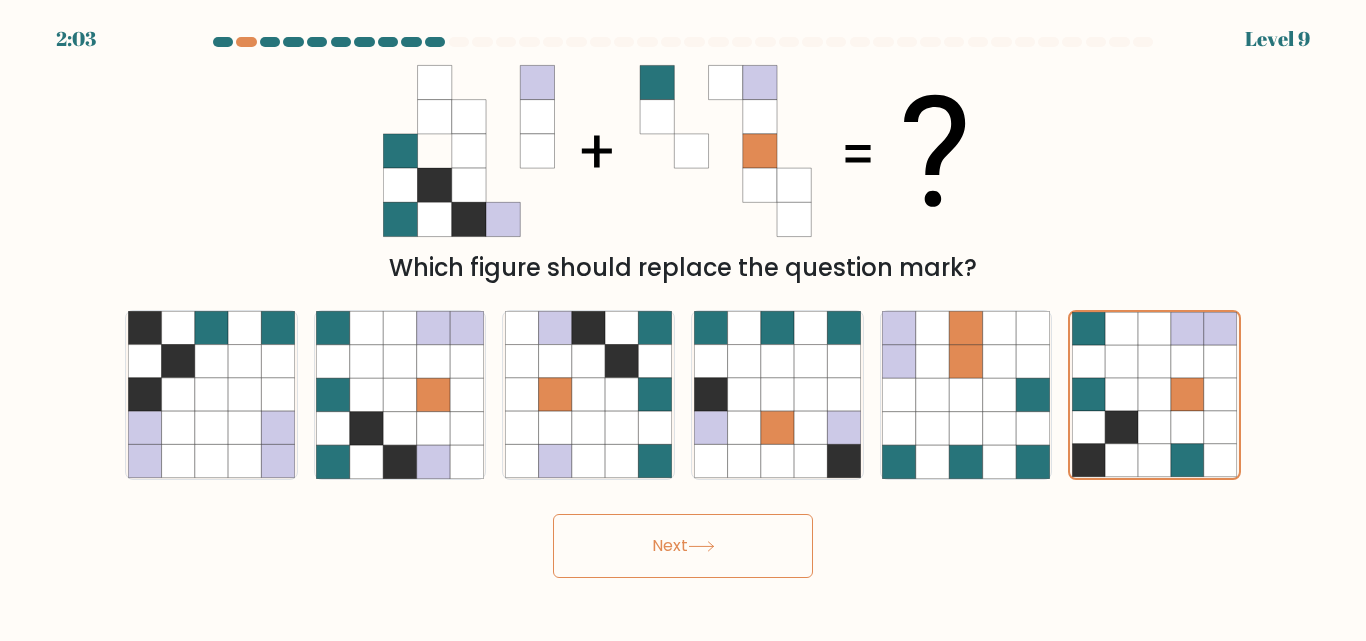click on "Next" at bounding box center [683, 546] 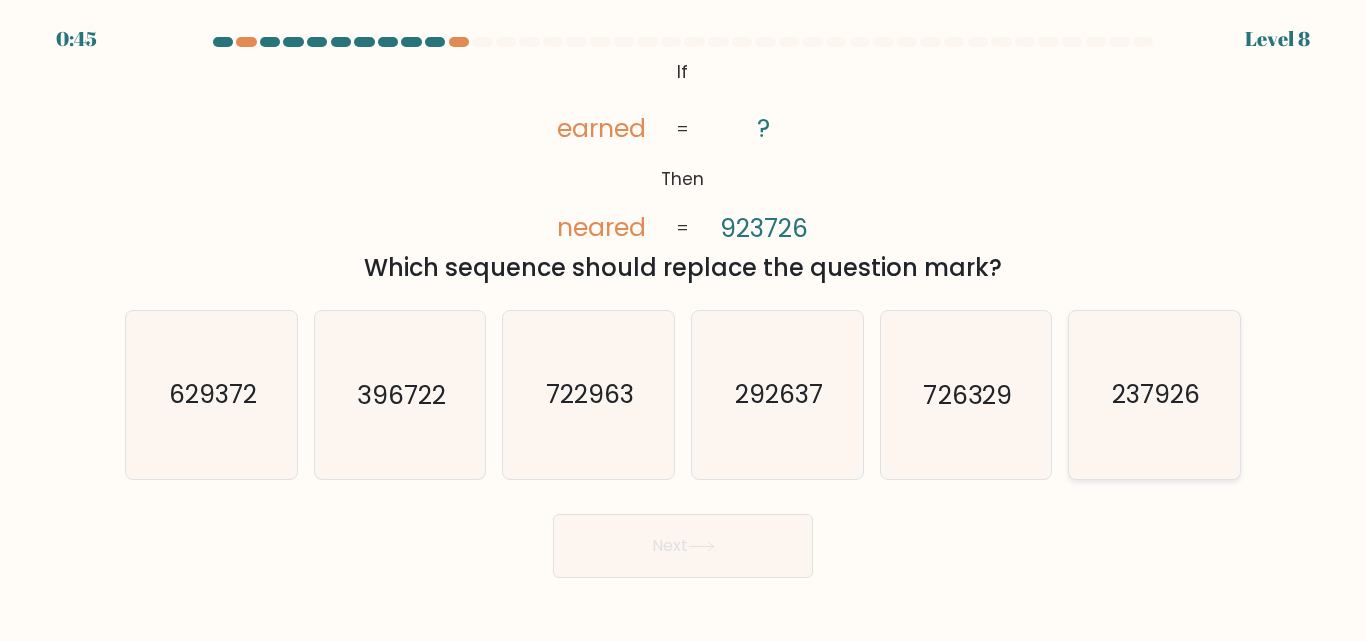 click on "237926" 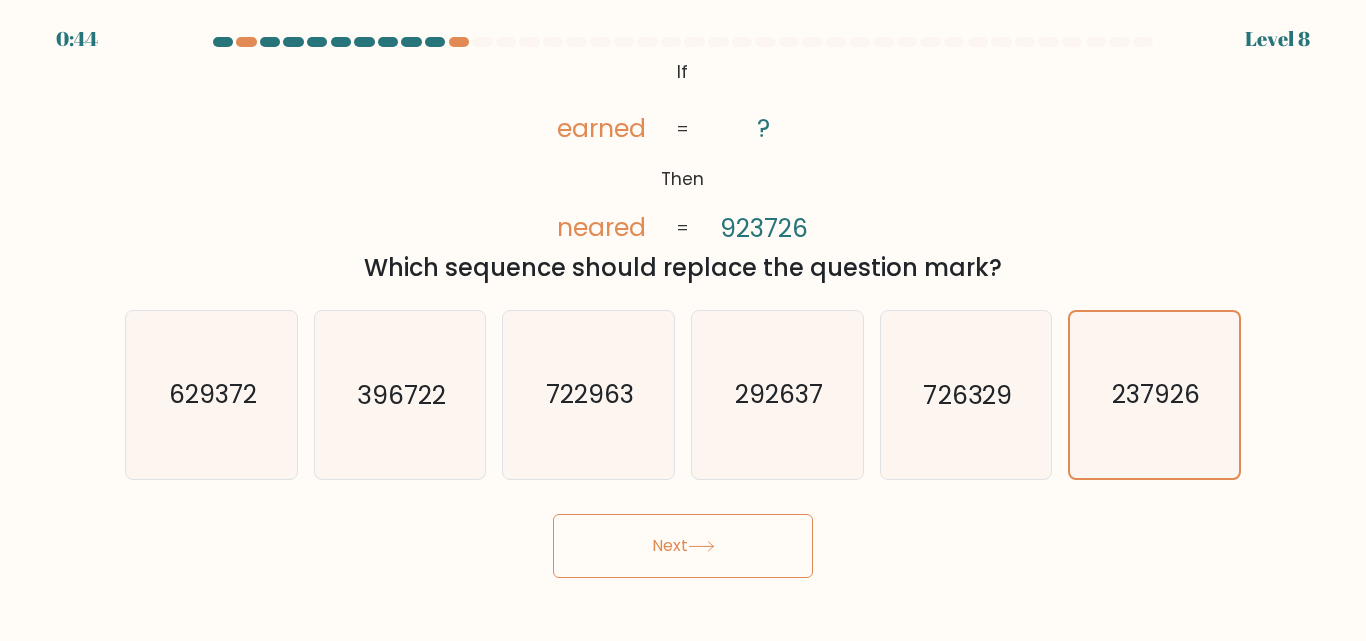 click on "Next" at bounding box center (683, 546) 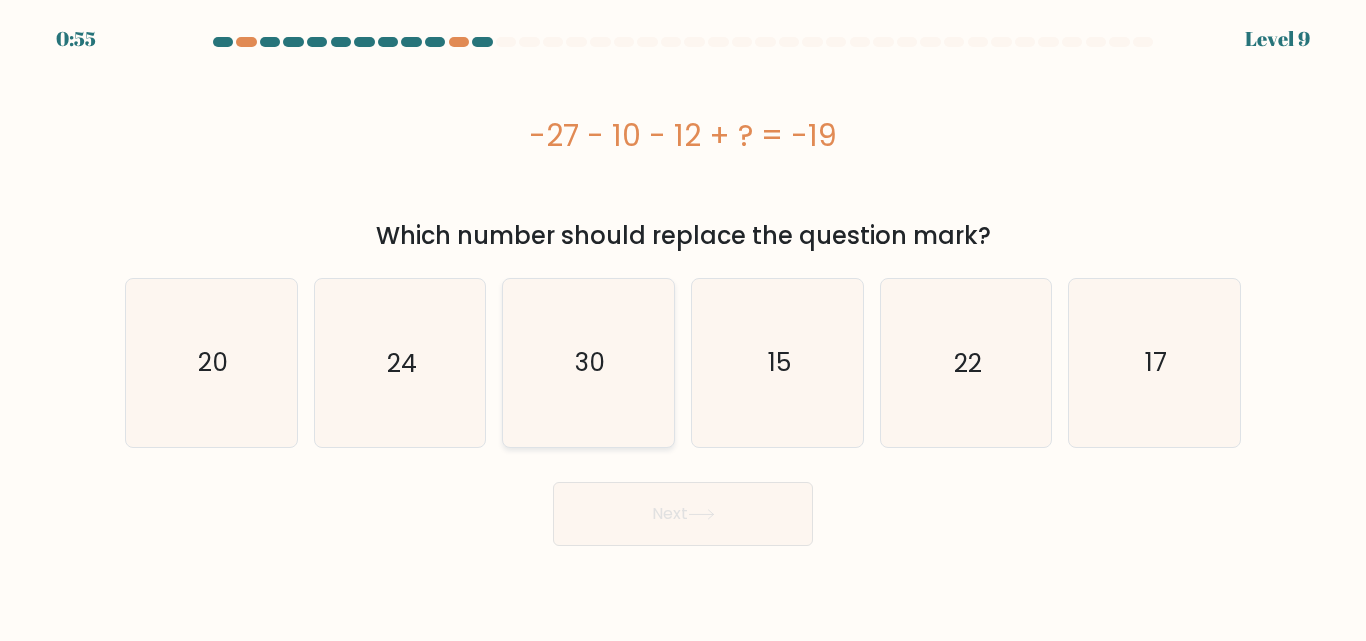 click on "30" 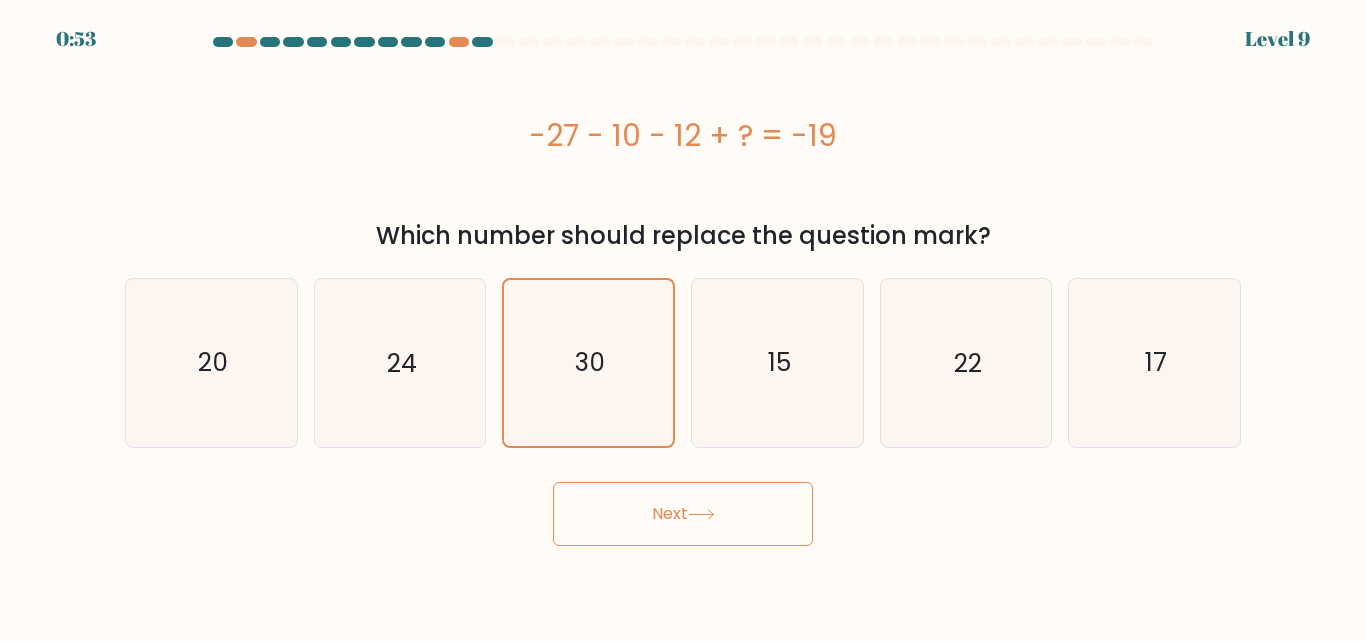 click on "Next" at bounding box center [683, 514] 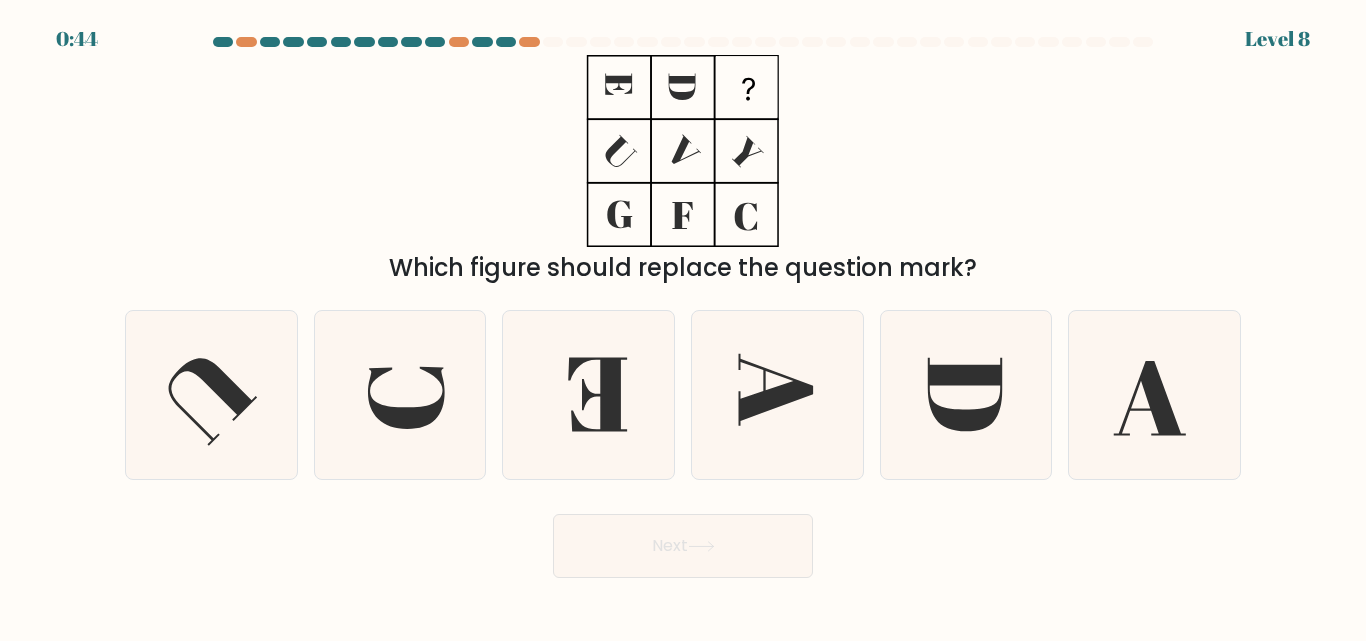 scroll, scrollTop: 0, scrollLeft: 0, axis: both 